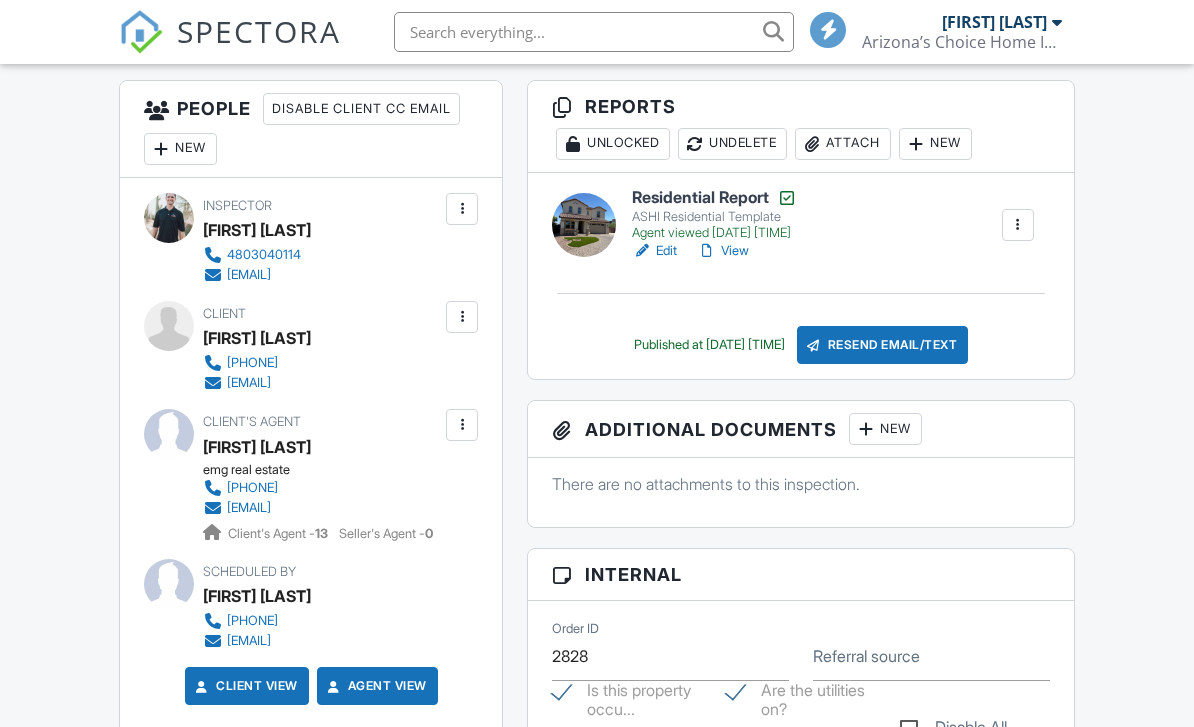 scroll, scrollTop: 449, scrollLeft: 0, axis: vertical 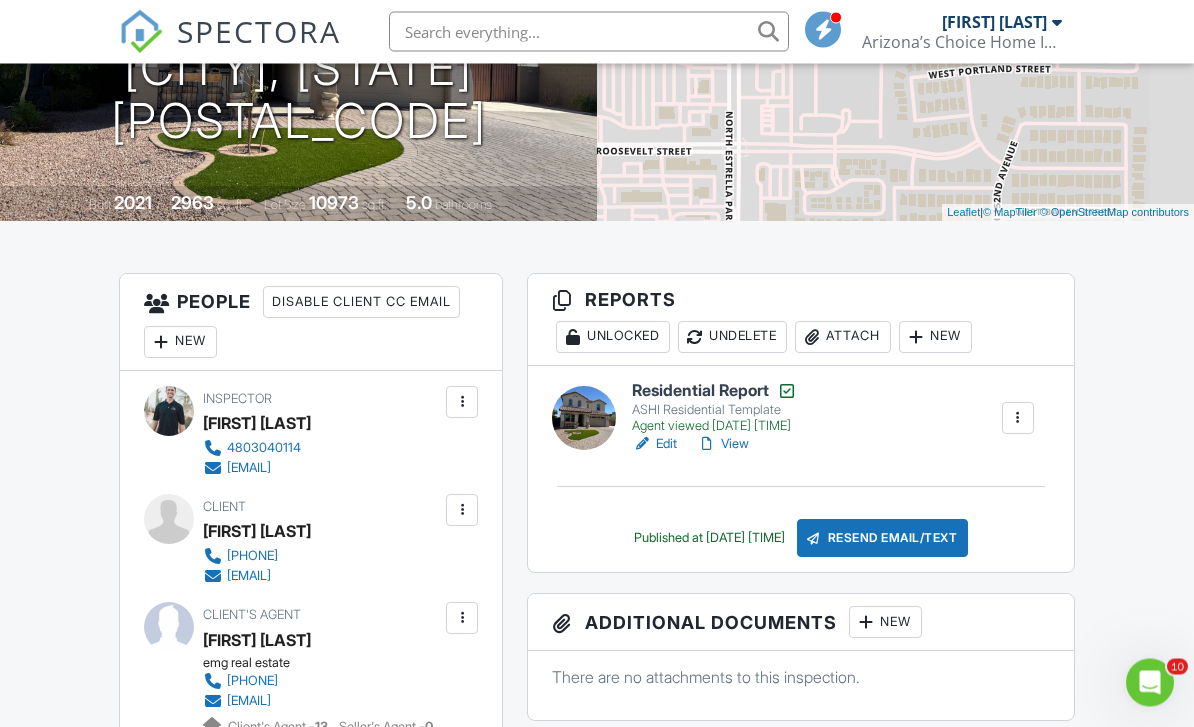 click on "View" at bounding box center [723, 445] 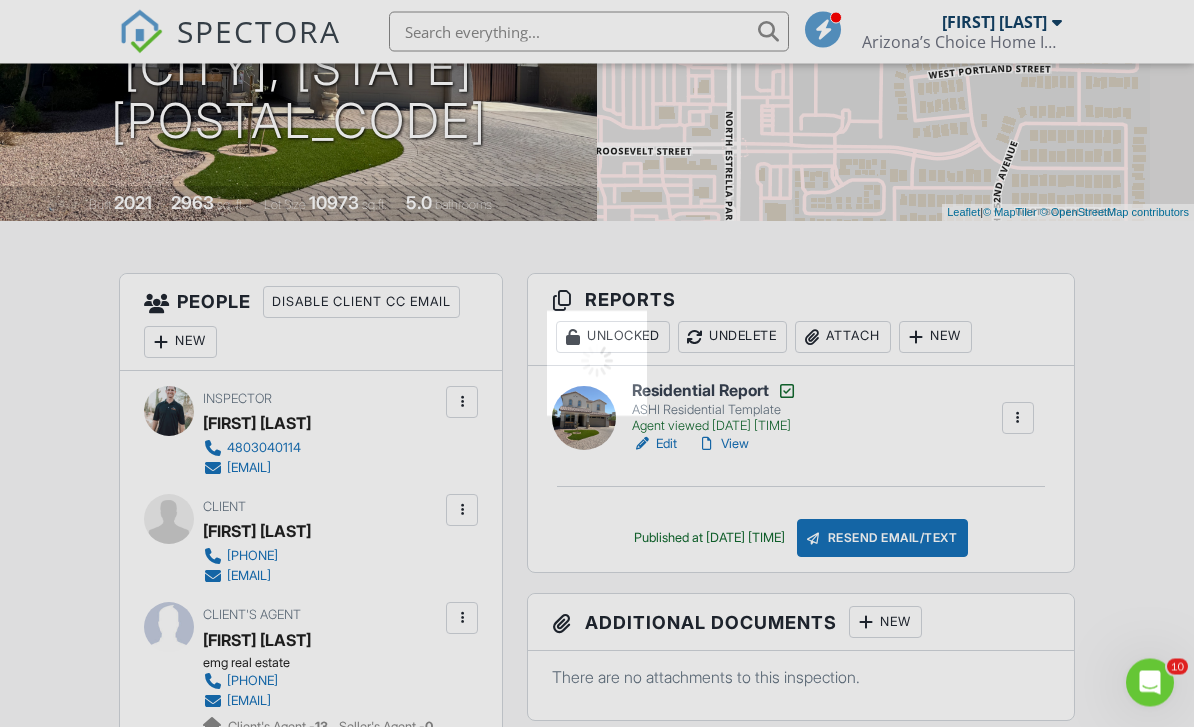 scroll, scrollTop: 334, scrollLeft: 0, axis: vertical 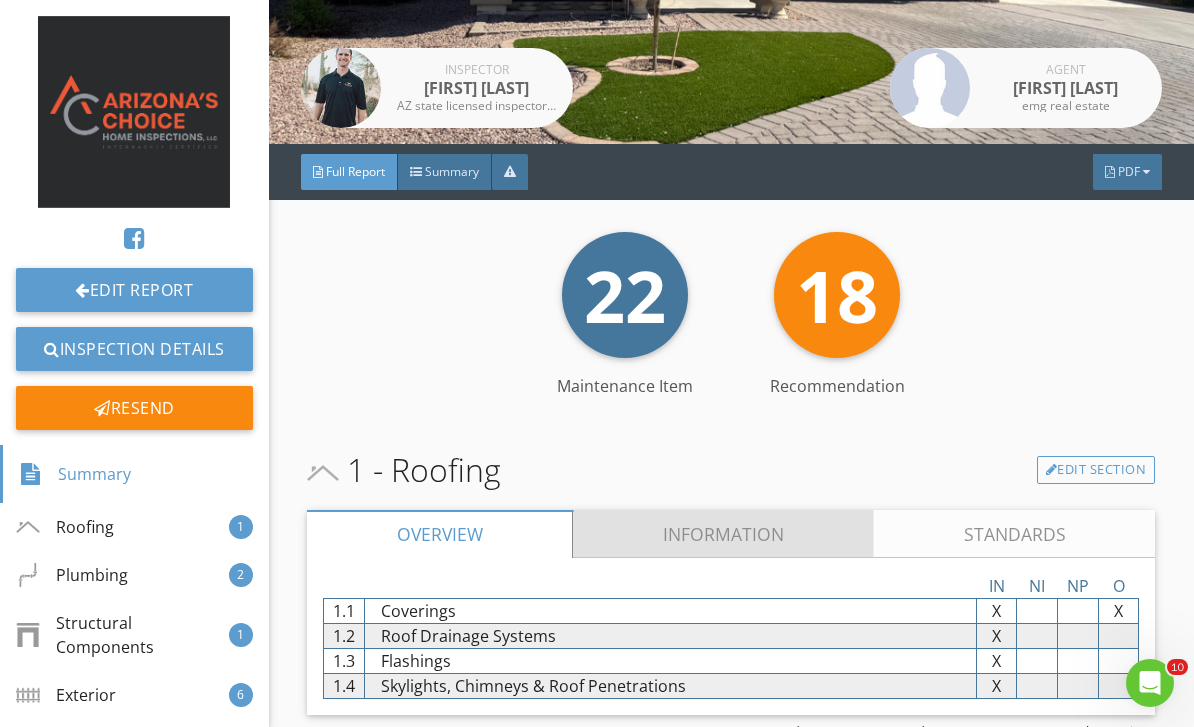 click on "Information" at bounding box center [723, 534] 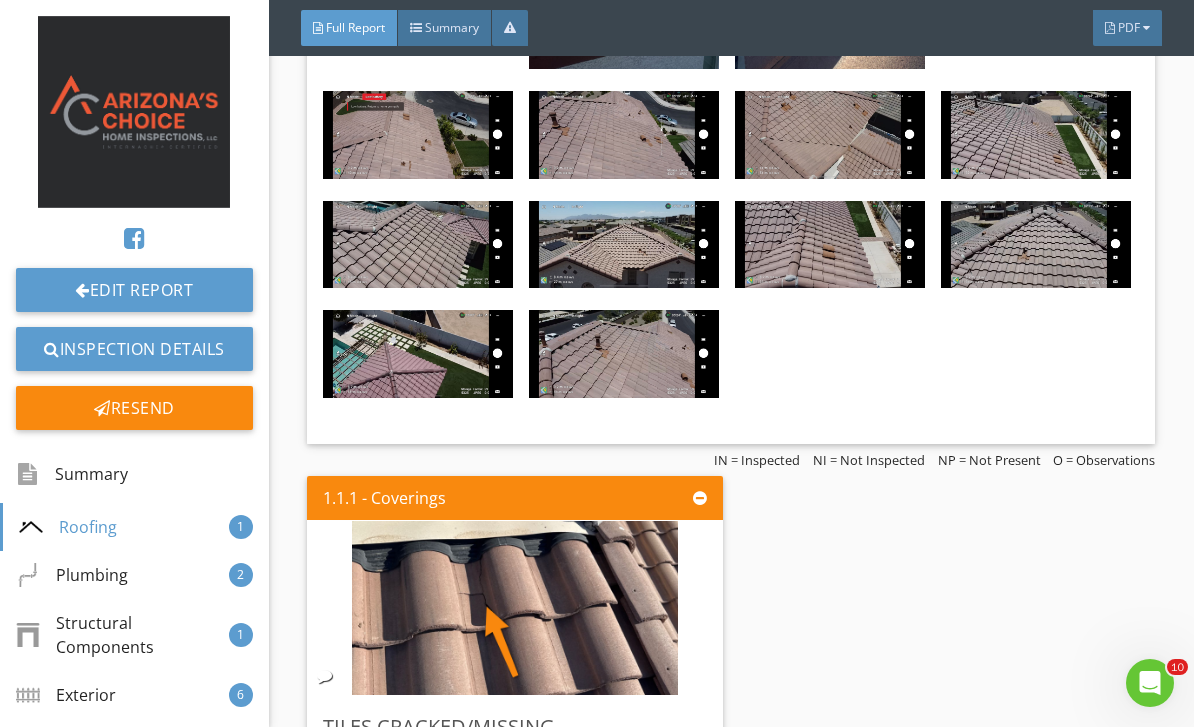 scroll, scrollTop: 2931, scrollLeft: 0, axis: vertical 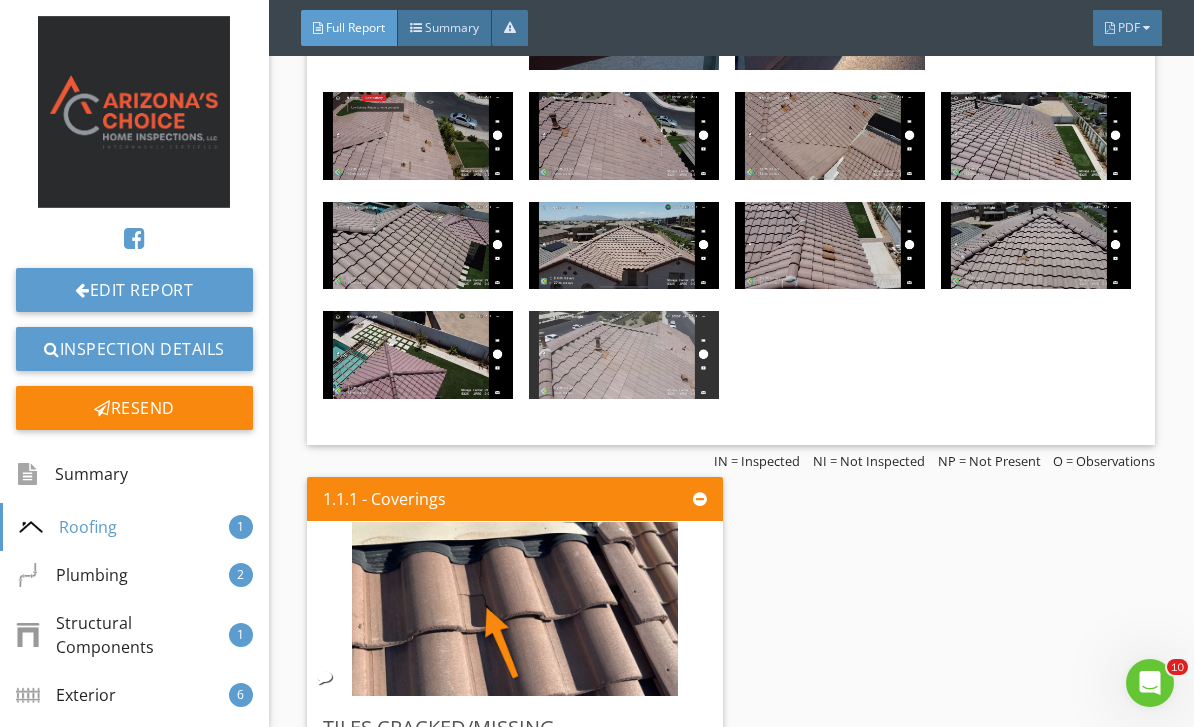 click at bounding box center [624, 355] 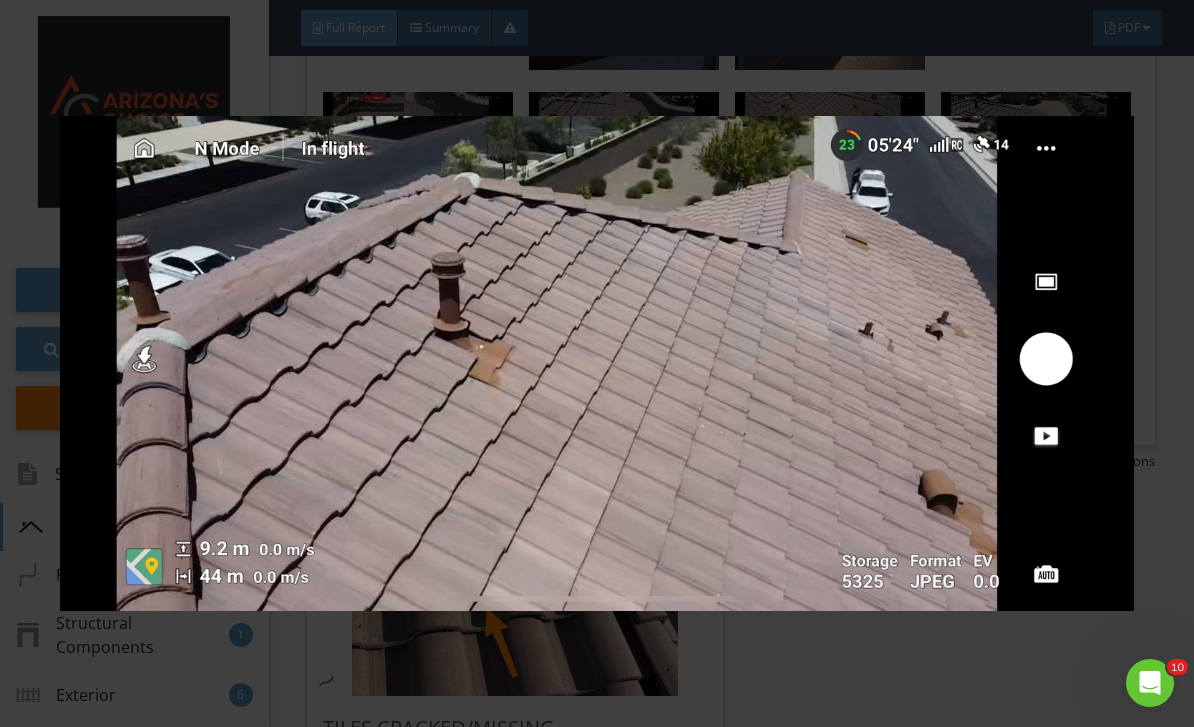 click at bounding box center [597, 363] 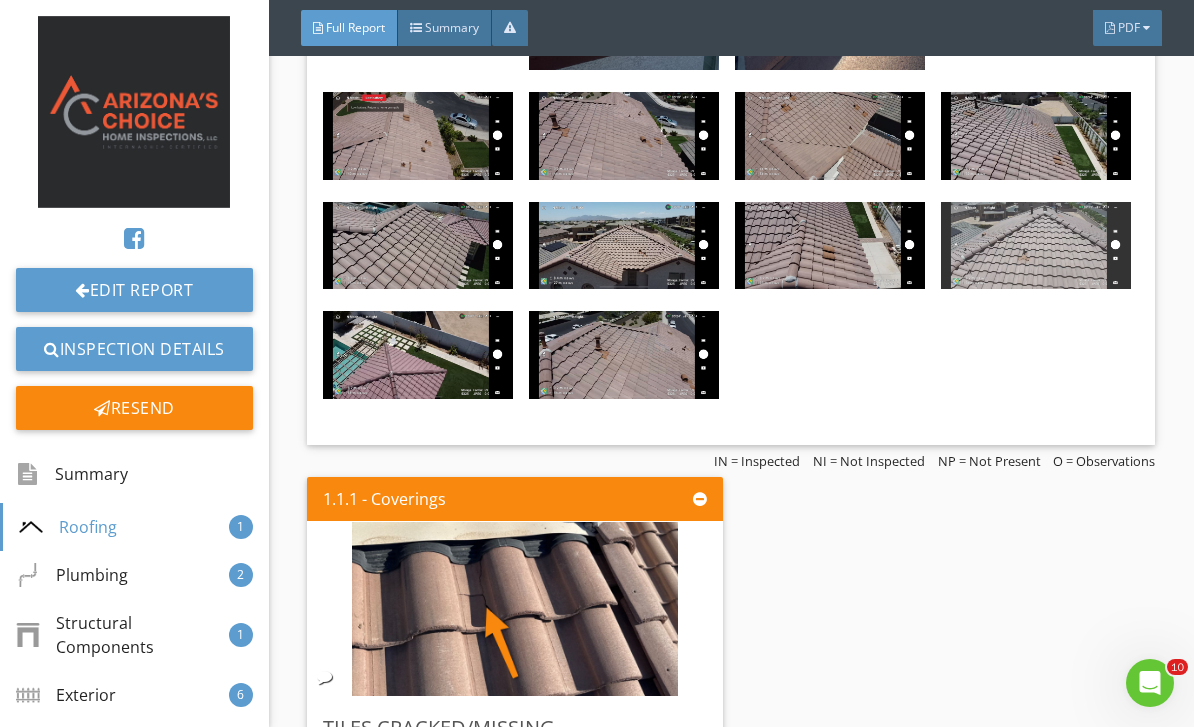 click at bounding box center [1036, 246] 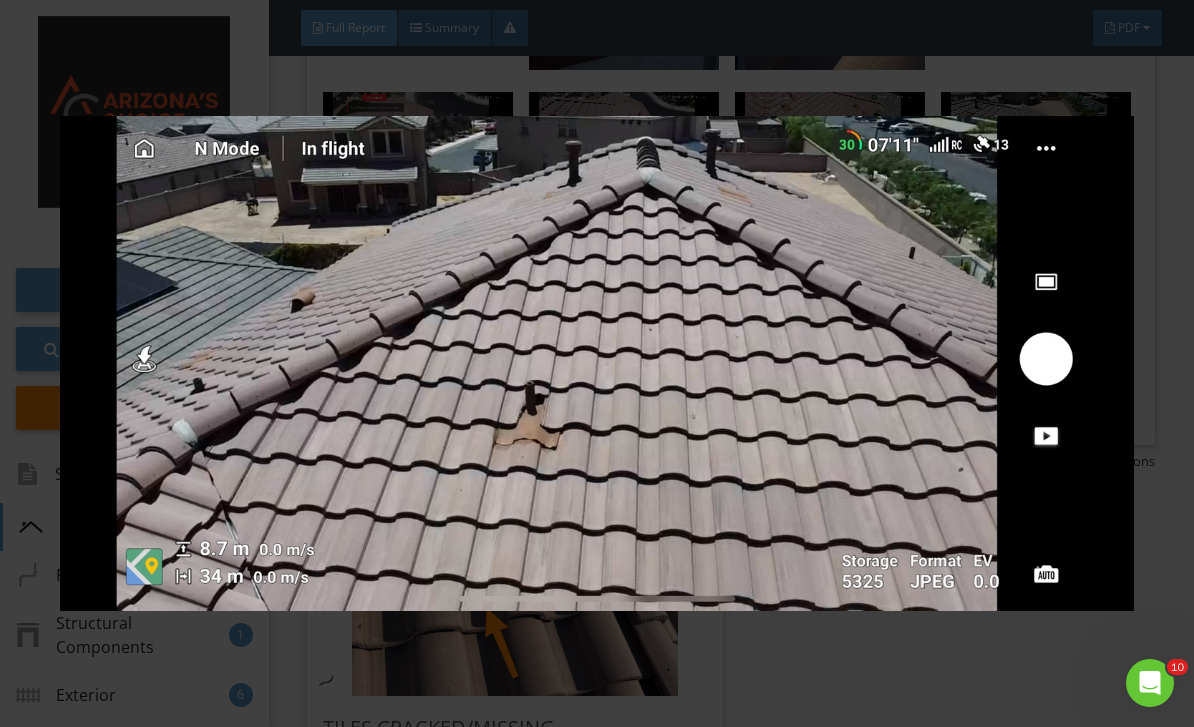 click at bounding box center (597, 363) 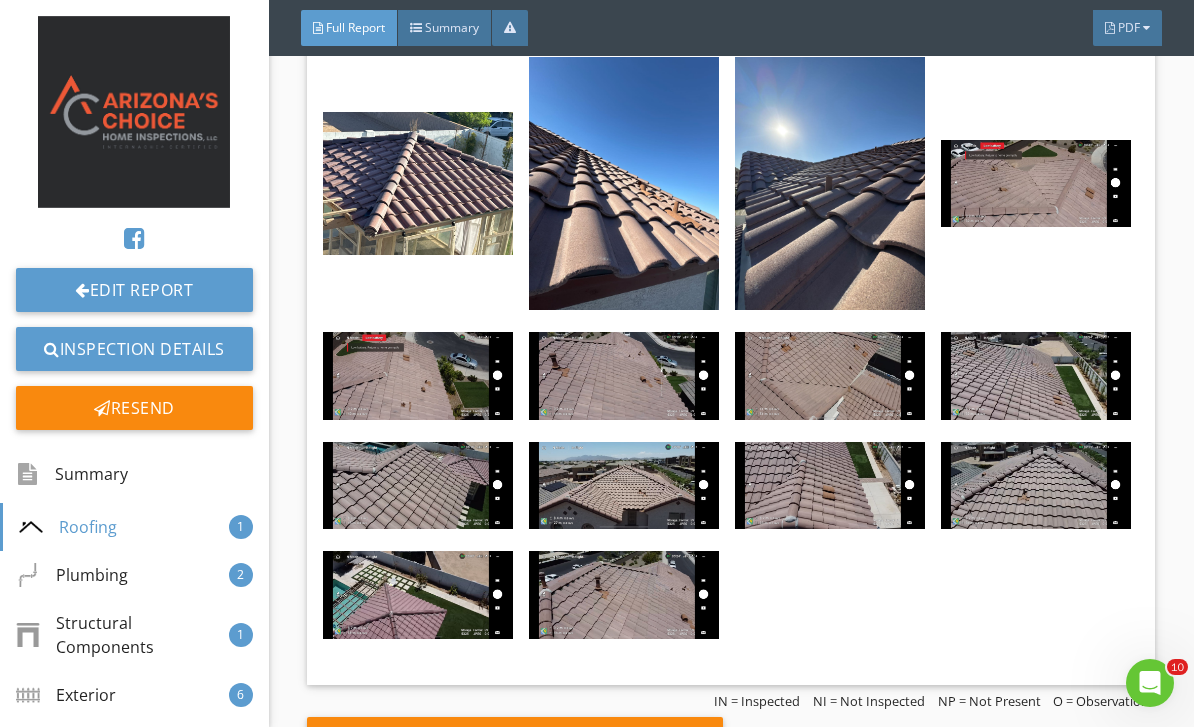 scroll, scrollTop: 2689, scrollLeft: 0, axis: vertical 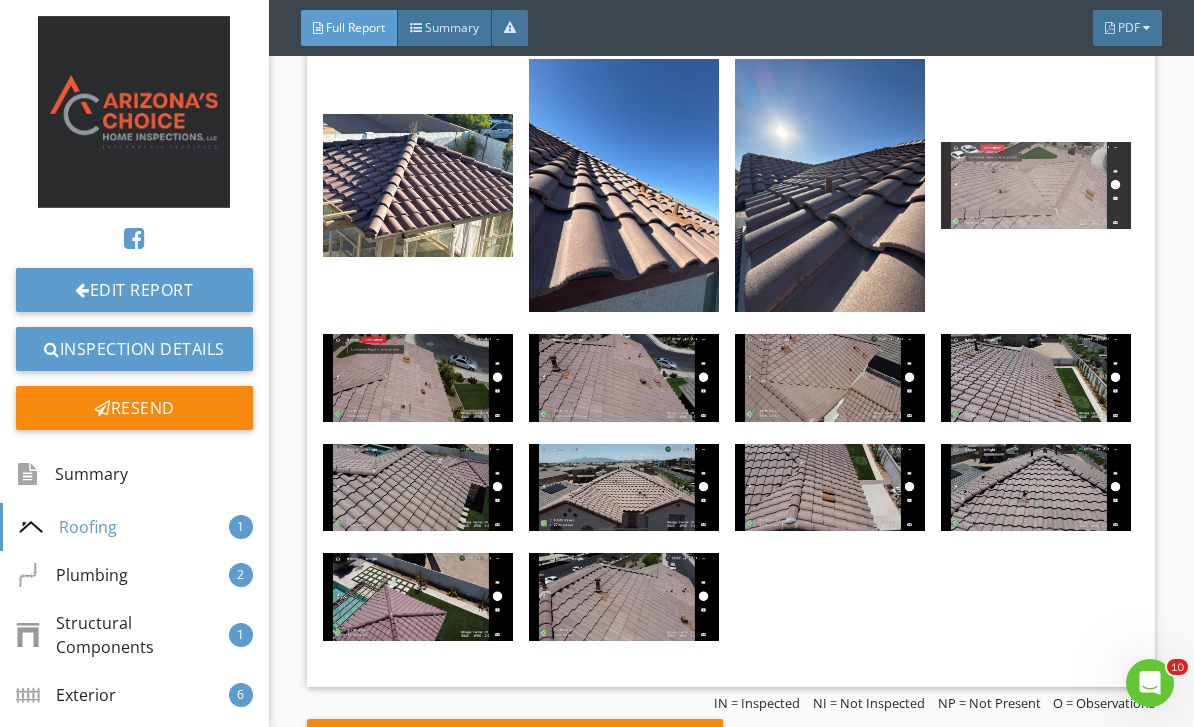 click at bounding box center (1036, 186) 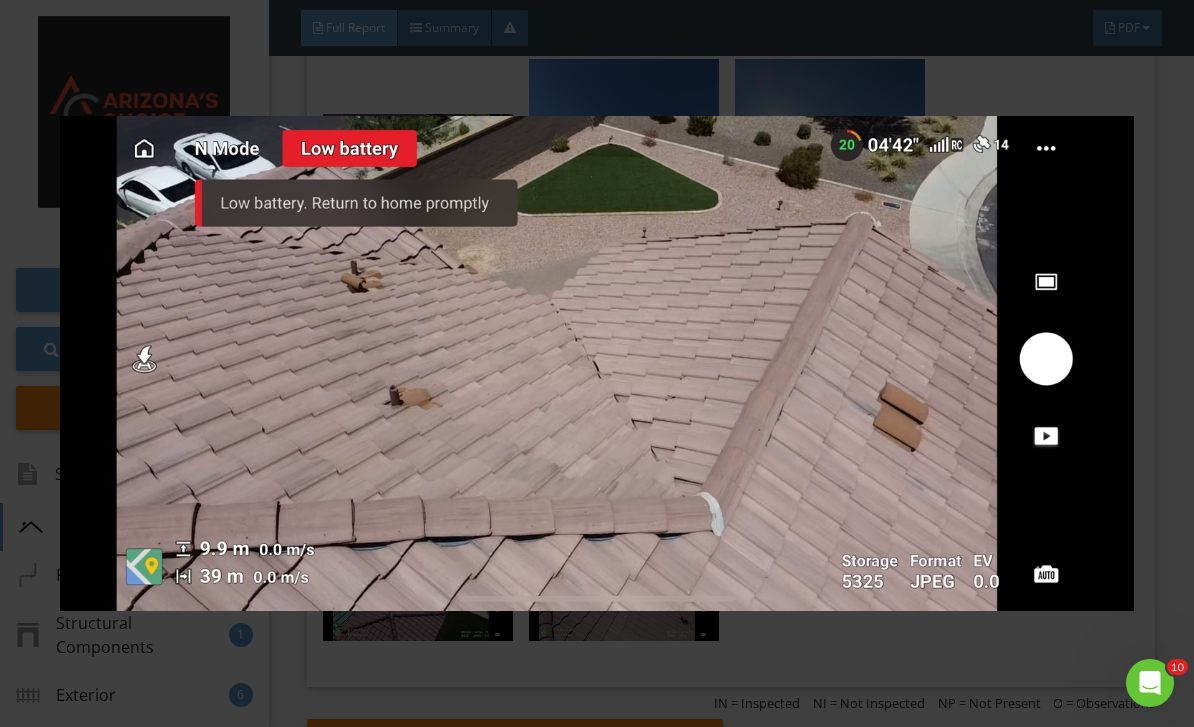 click at bounding box center [597, 363] 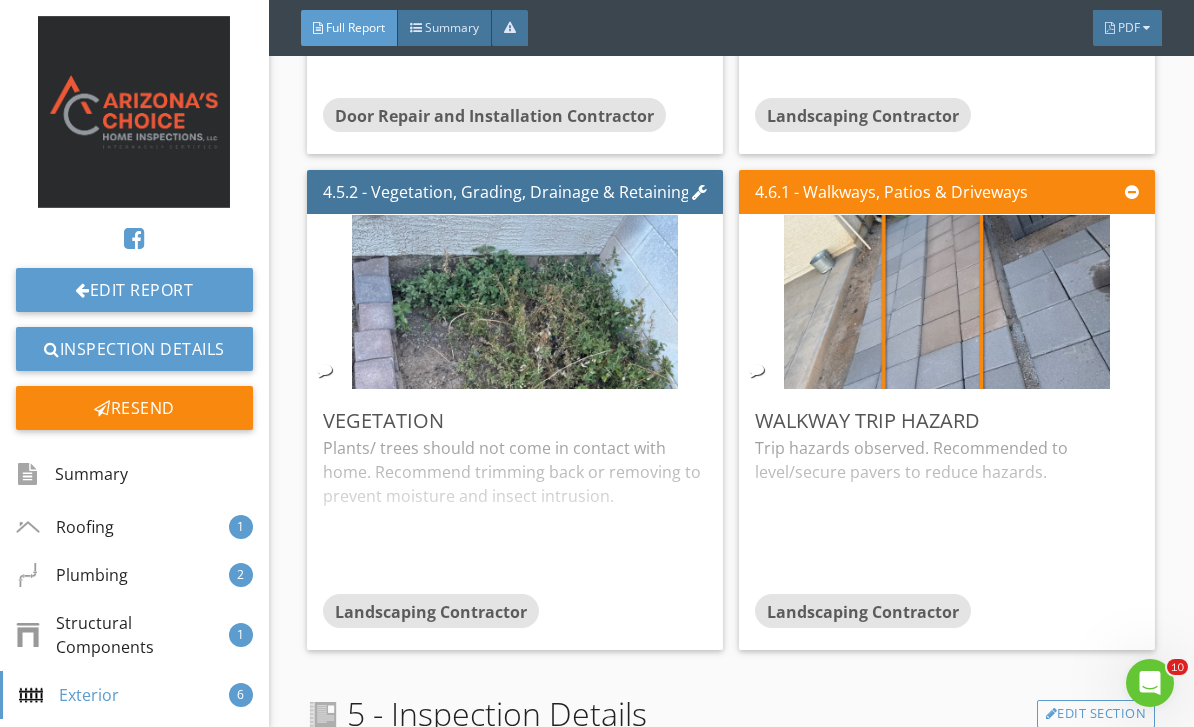 scroll, scrollTop: 6819, scrollLeft: 0, axis: vertical 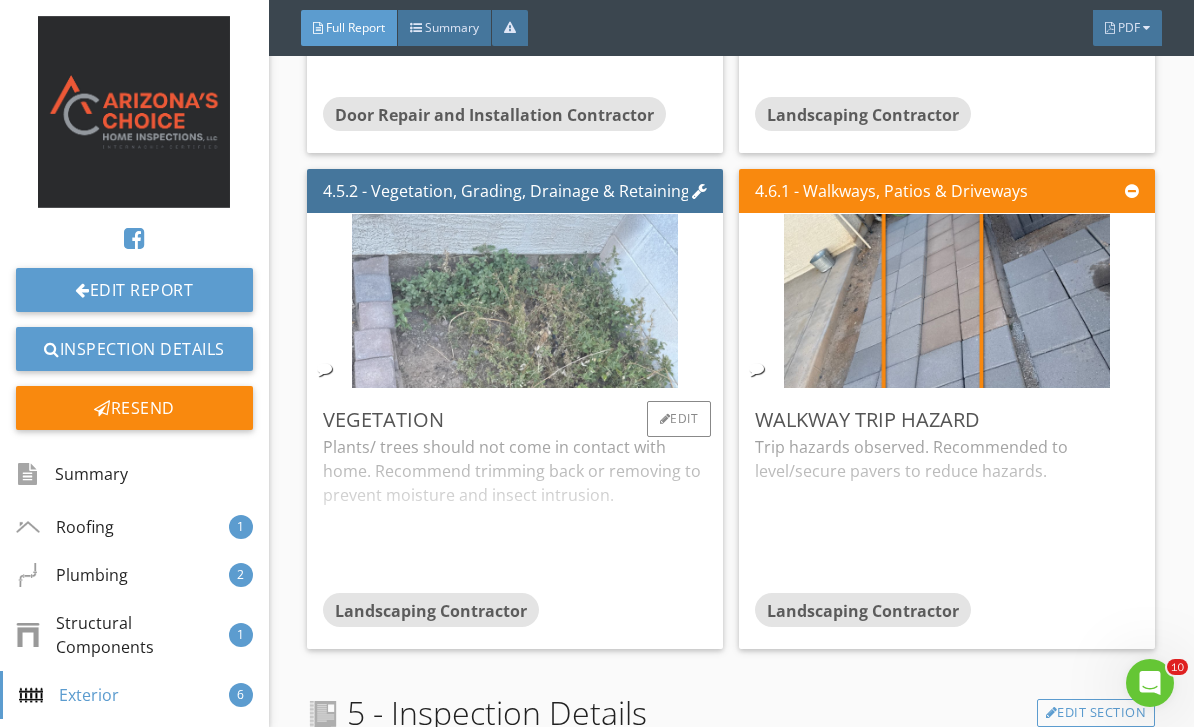 click at bounding box center (515, 301) 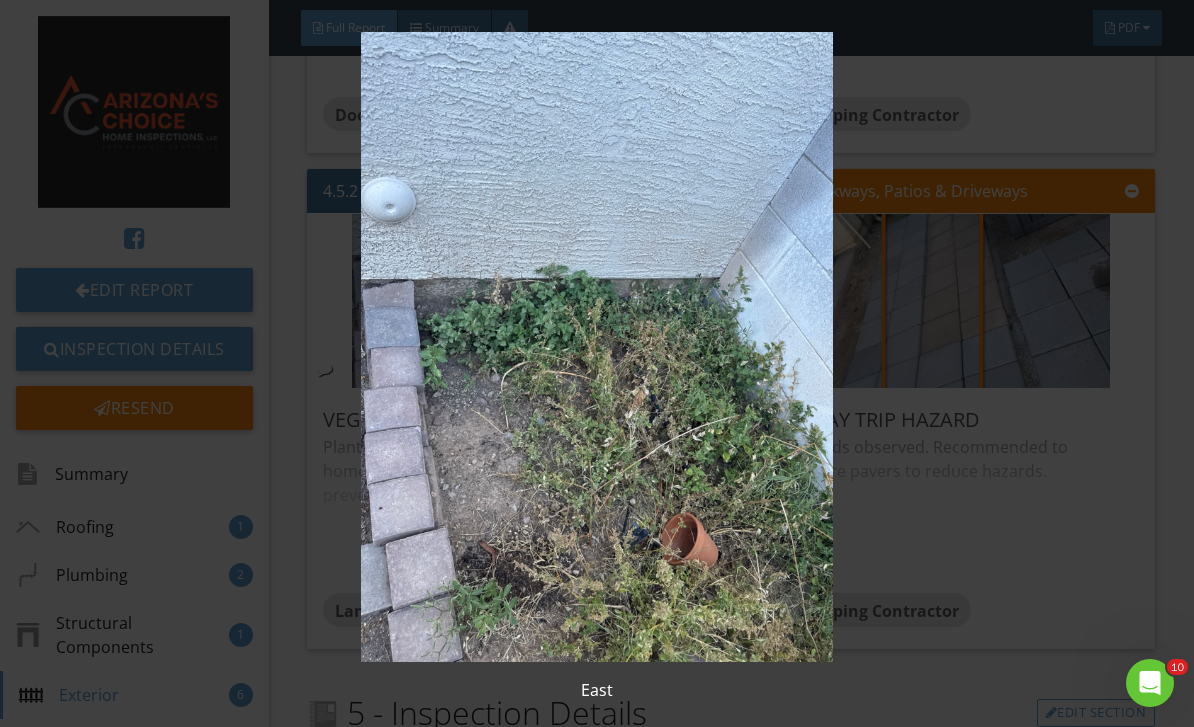 click at bounding box center (597, 347) 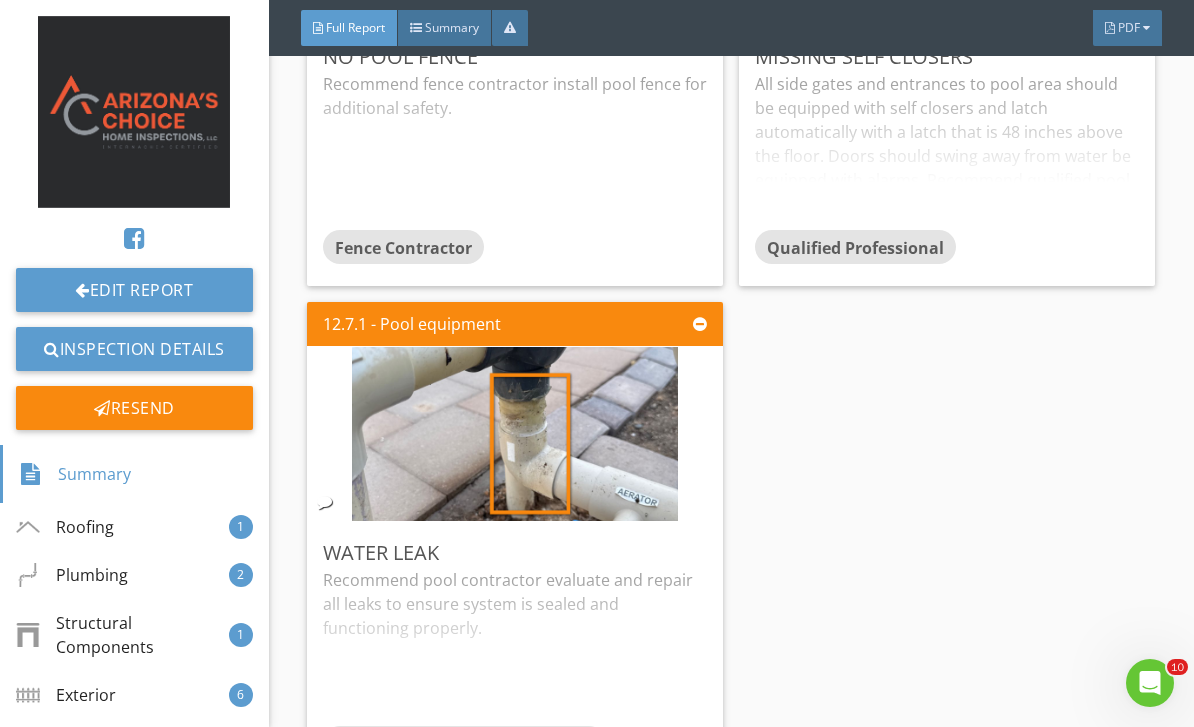 scroll, scrollTop: 18238, scrollLeft: 0, axis: vertical 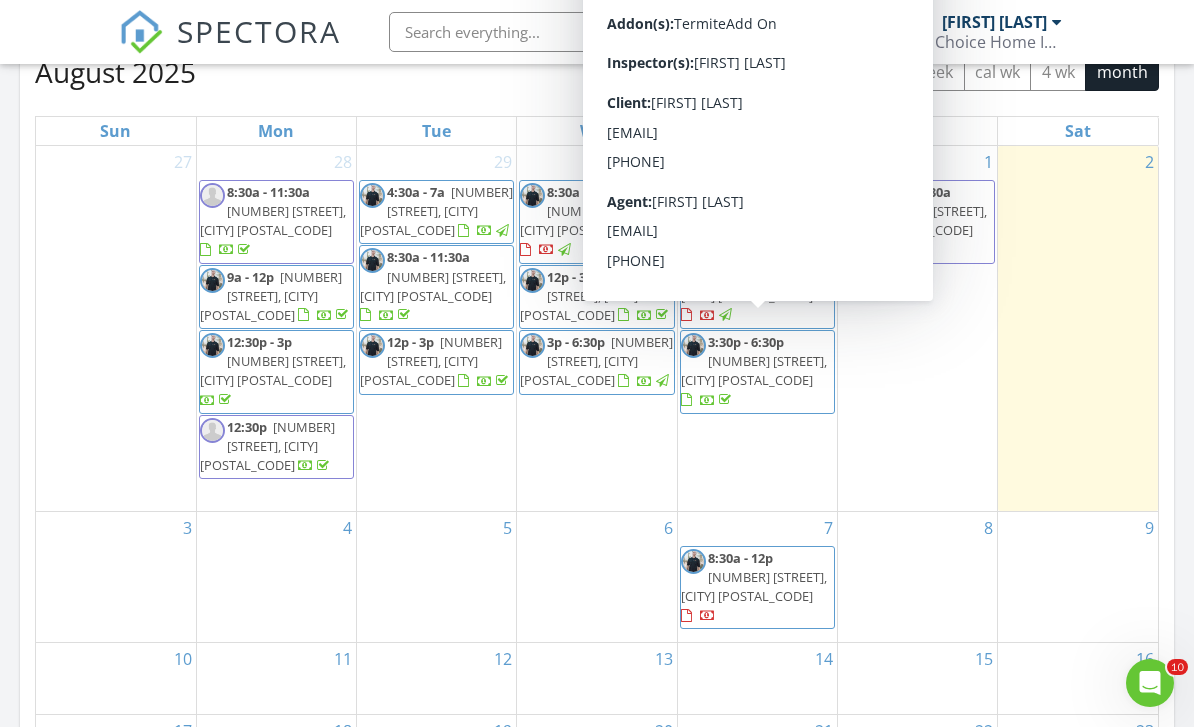 click on "[NUMBER] [STREET], [CITY] [POSTAL_CODE]" at bounding box center [754, 370] 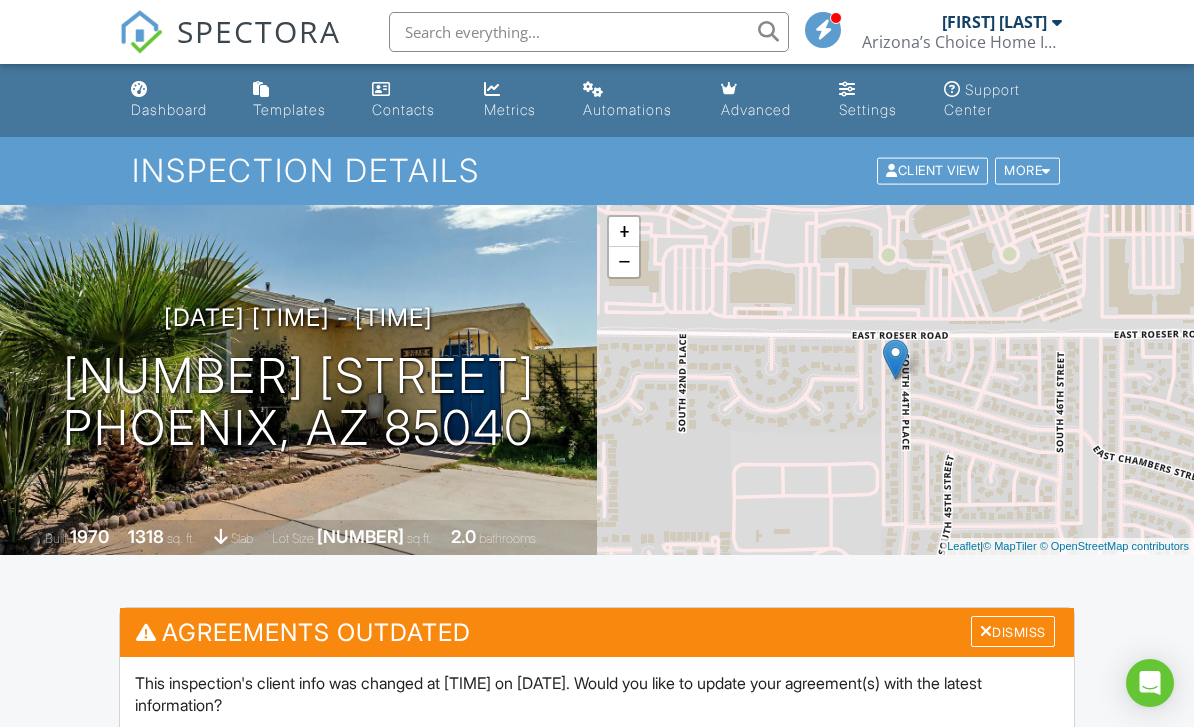 scroll, scrollTop: 0, scrollLeft: 0, axis: both 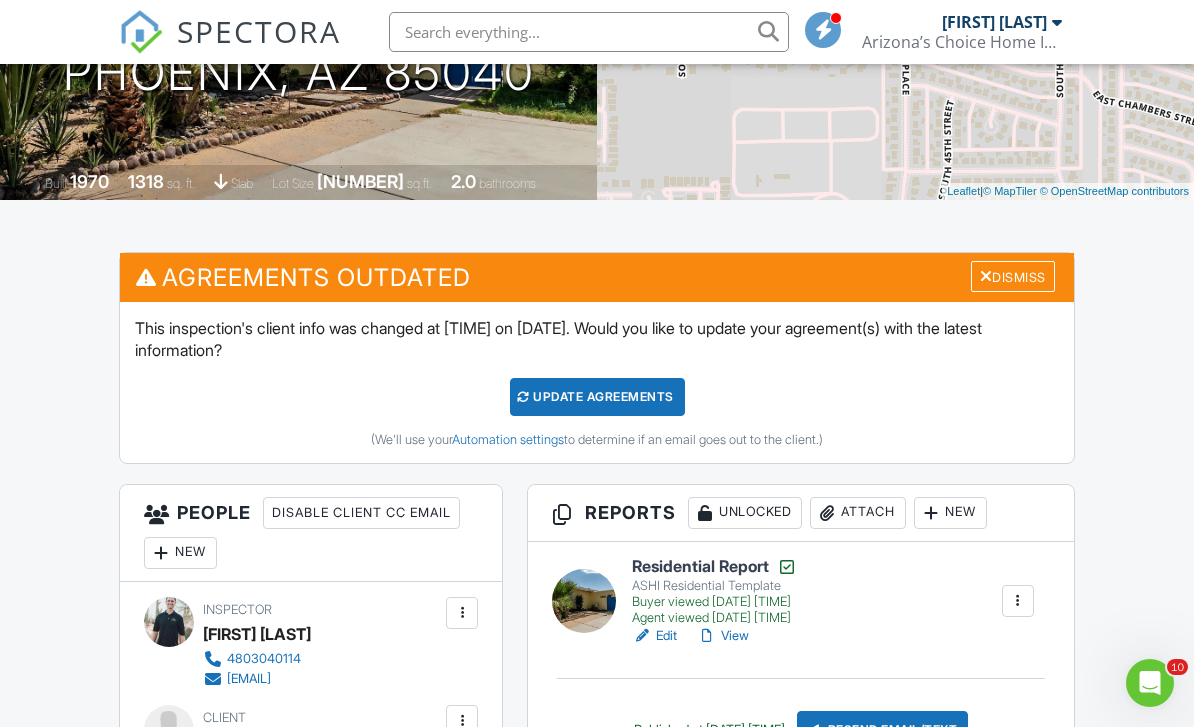 click on "View" at bounding box center [723, 636] 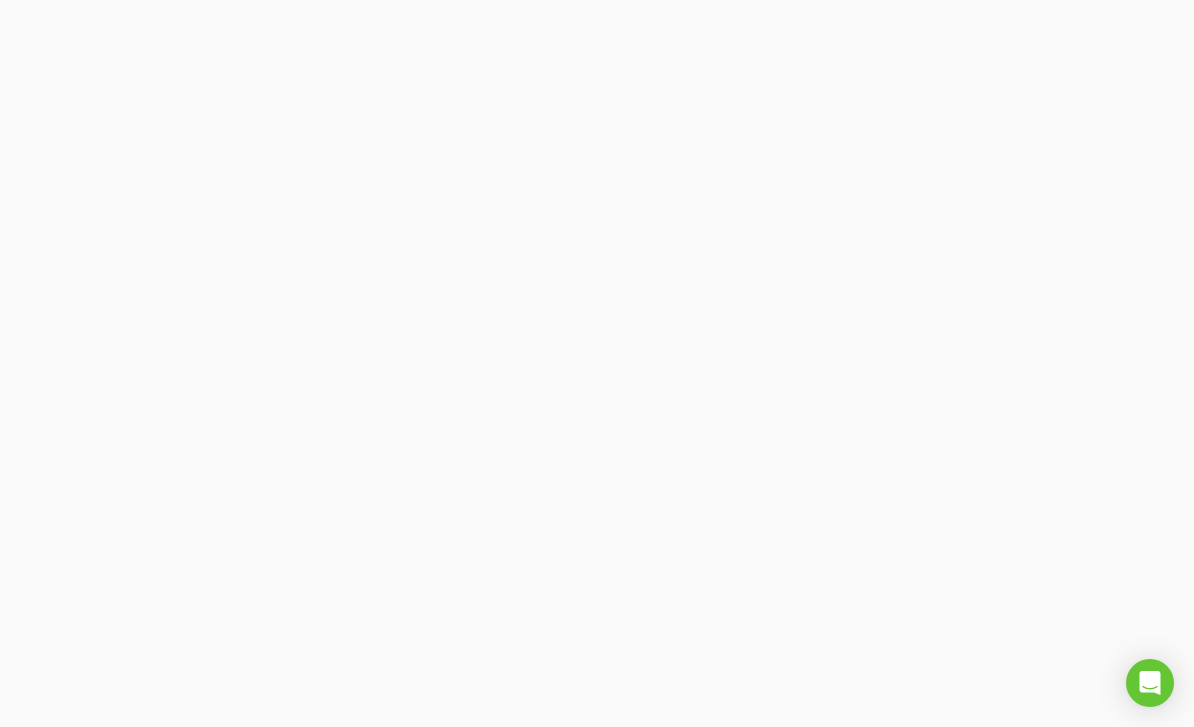 scroll, scrollTop: 0, scrollLeft: 0, axis: both 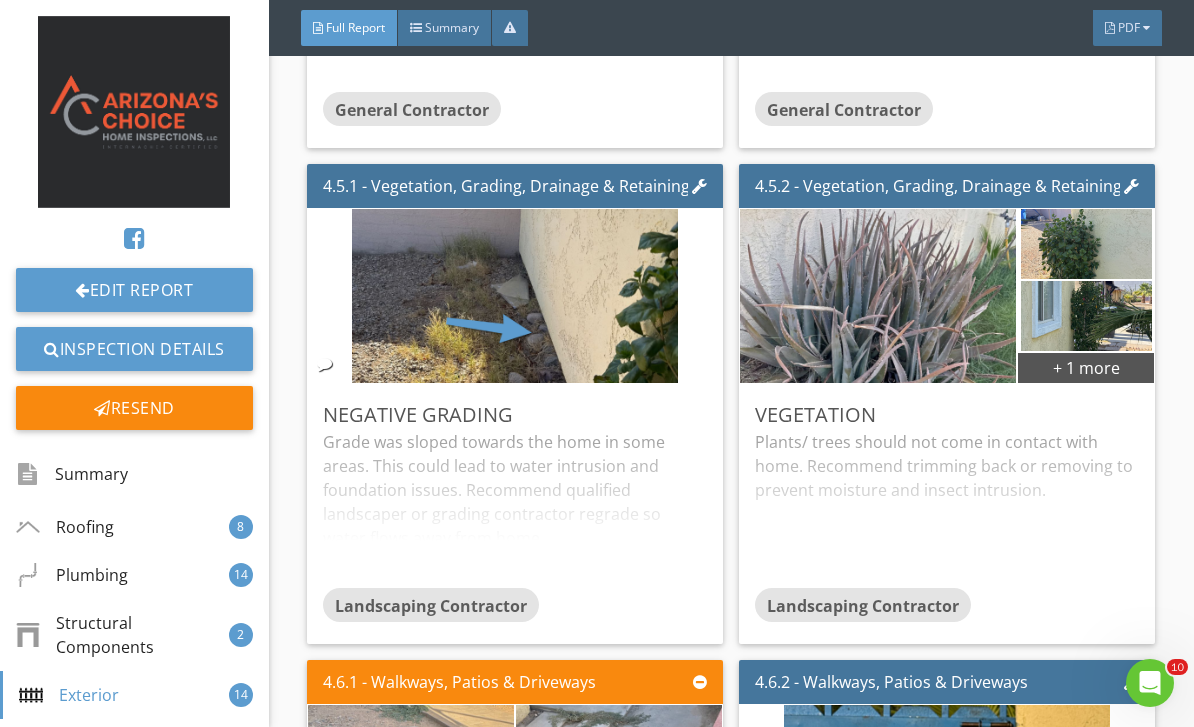 click at bounding box center (1086, 244) 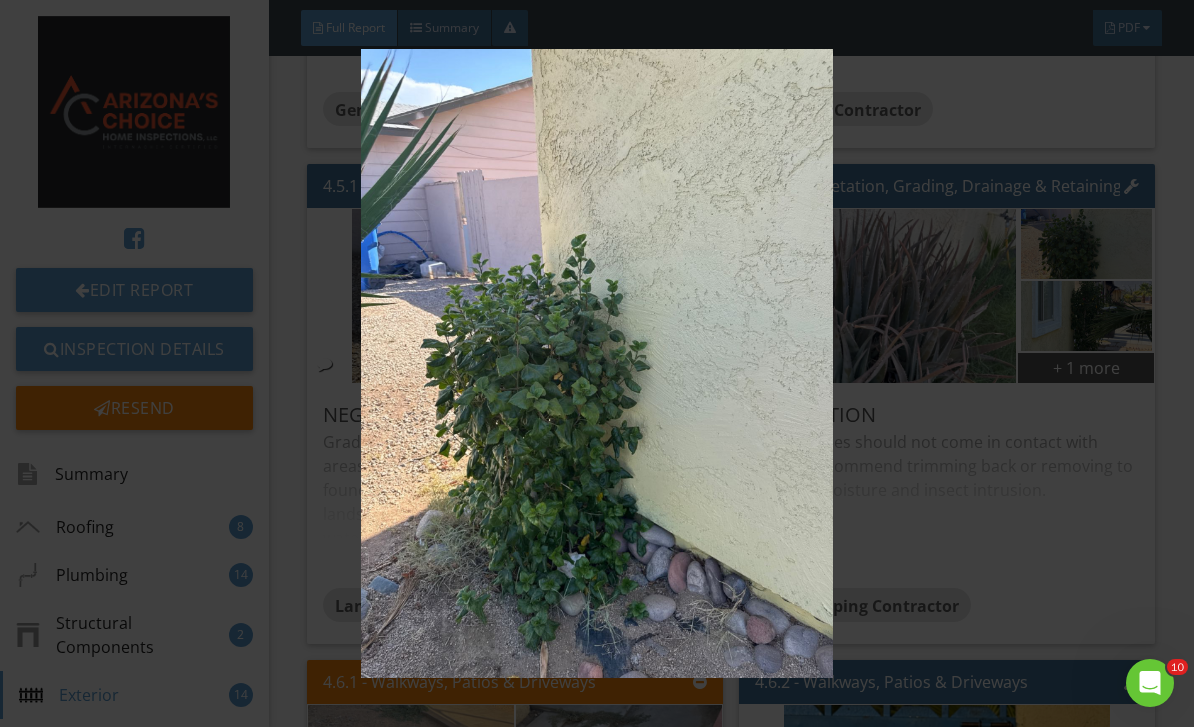 click at bounding box center [597, 364] 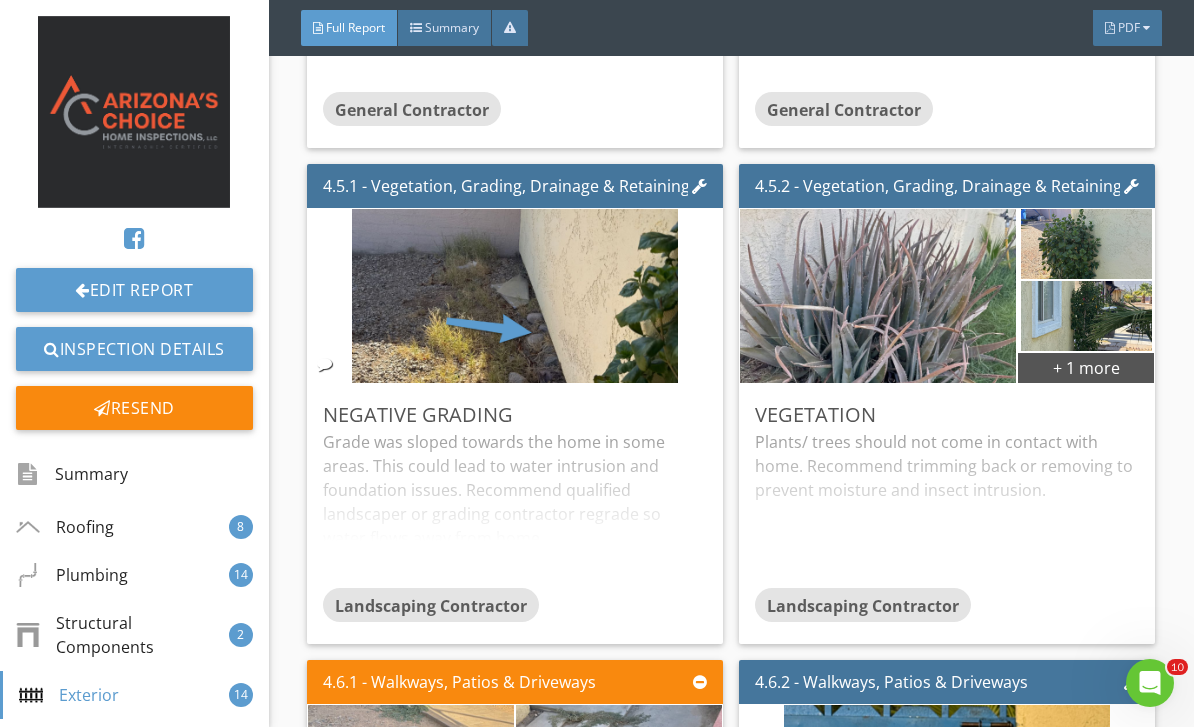 click on "+ 1 more" at bounding box center [1086, 367] 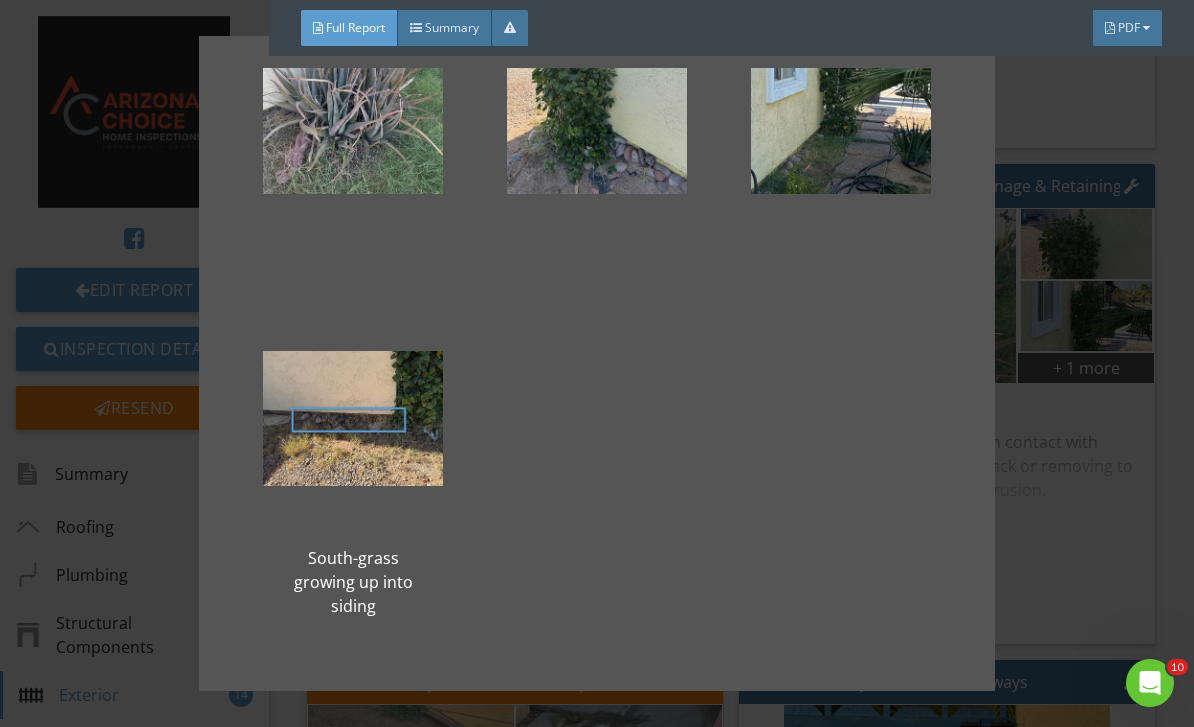 scroll, scrollTop: 146, scrollLeft: 0, axis: vertical 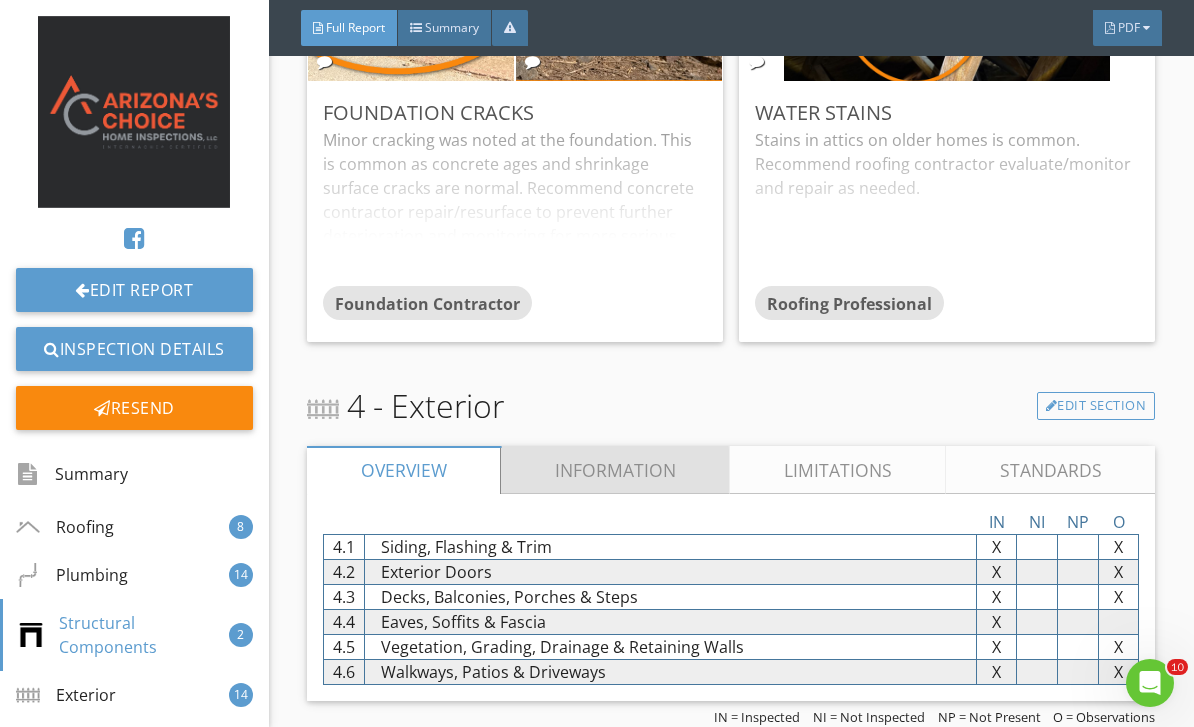 click on "Information" at bounding box center [615, 470] 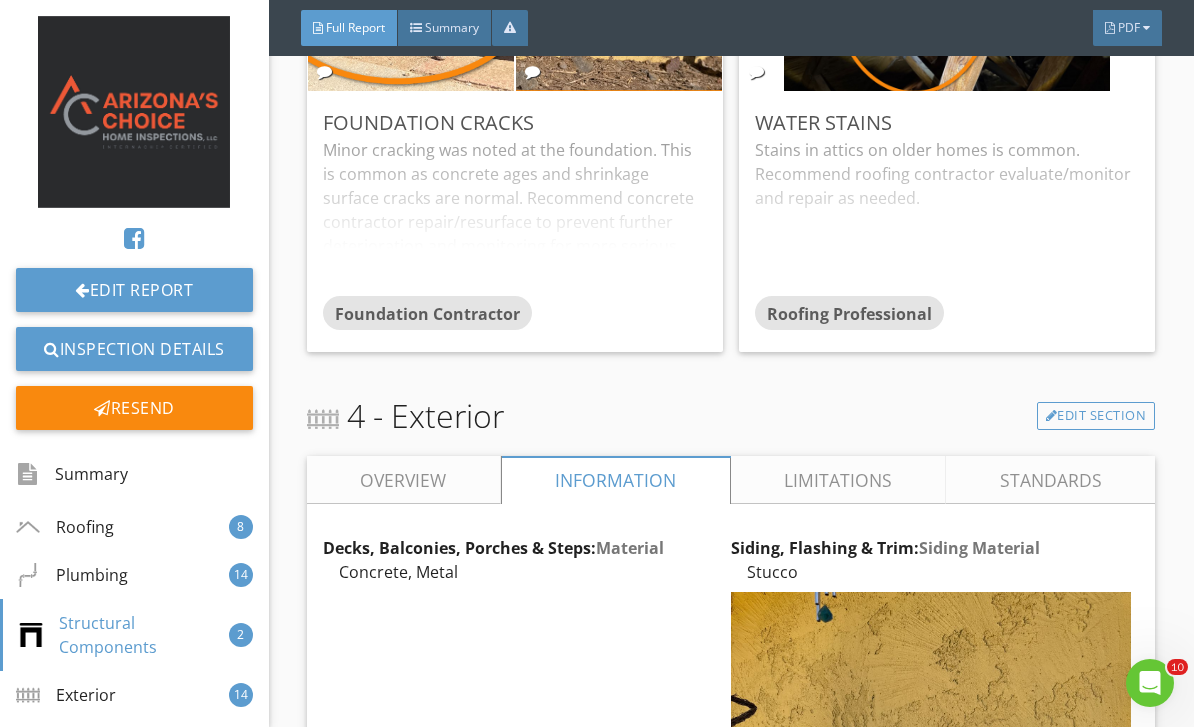 scroll, scrollTop: 7353, scrollLeft: 0, axis: vertical 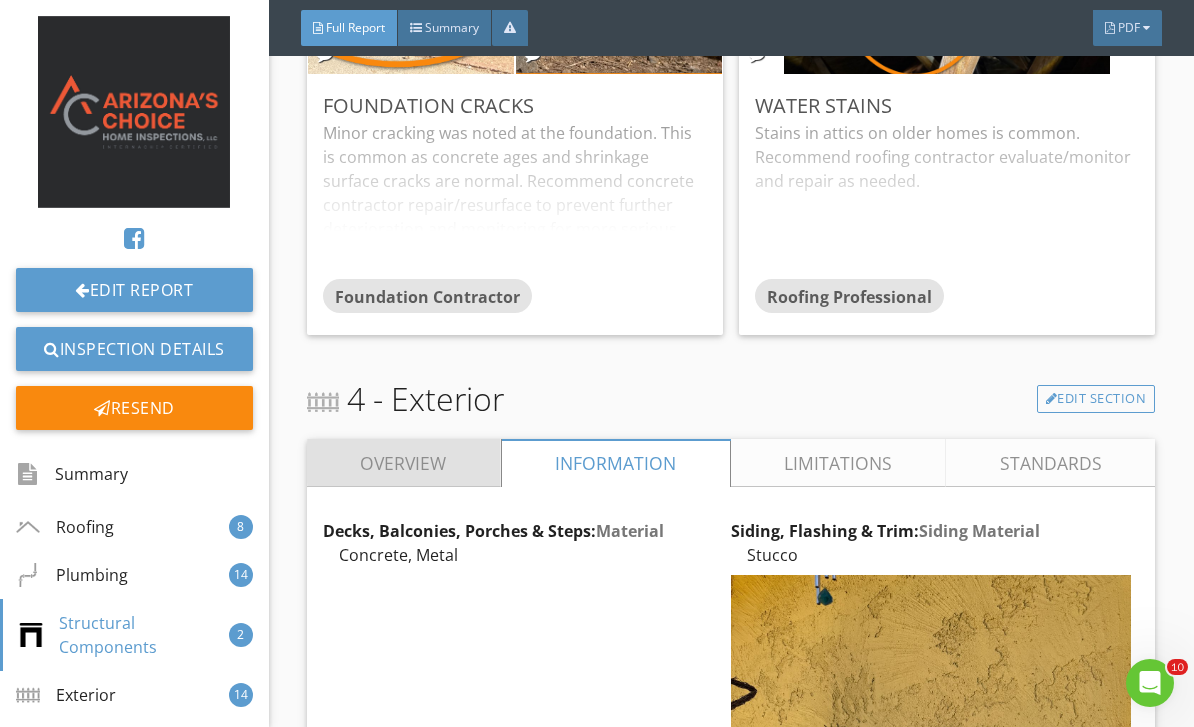 click on "Overview" at bounding box center (404, 463) 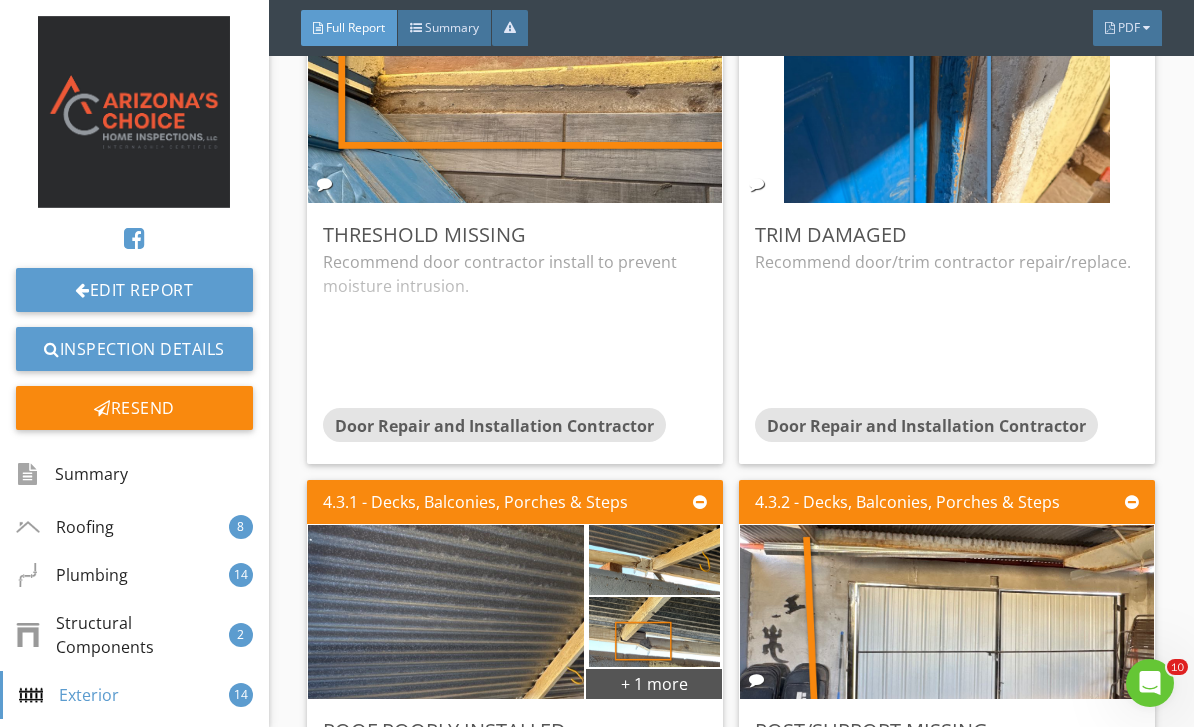 scroll, scrollTop: 9579, scrollLeft: 0, axis: vertical 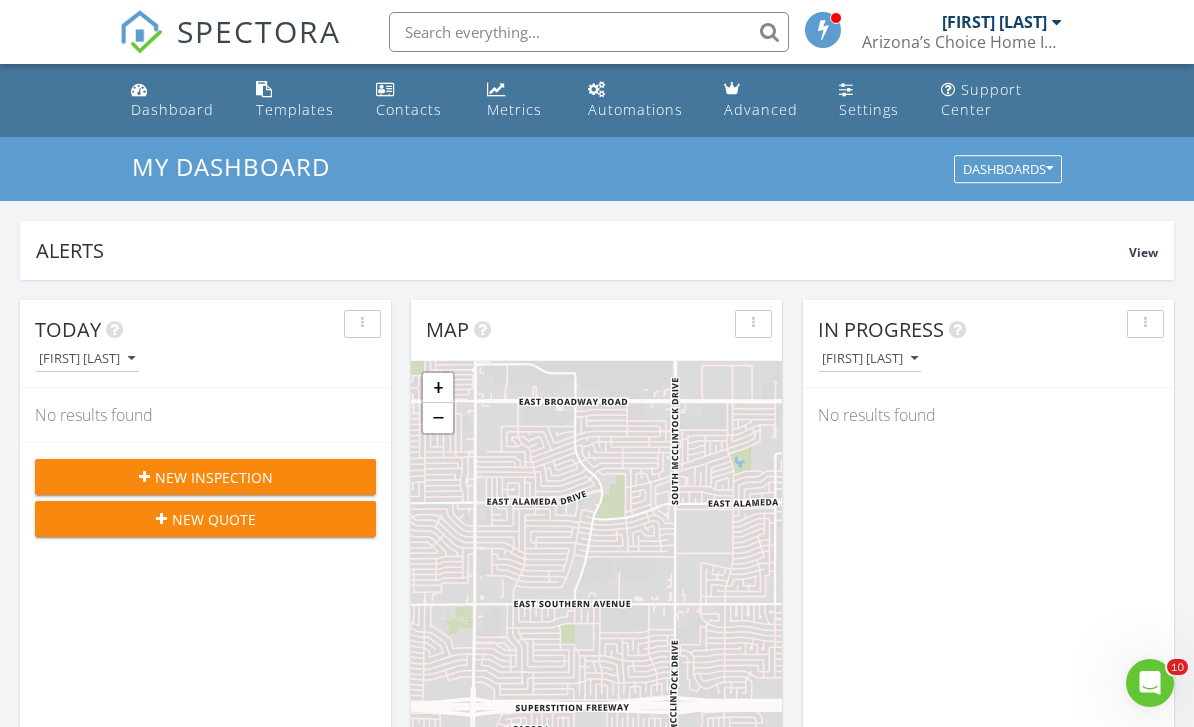 click on "Dashboard" at bounding box center [172, 109] 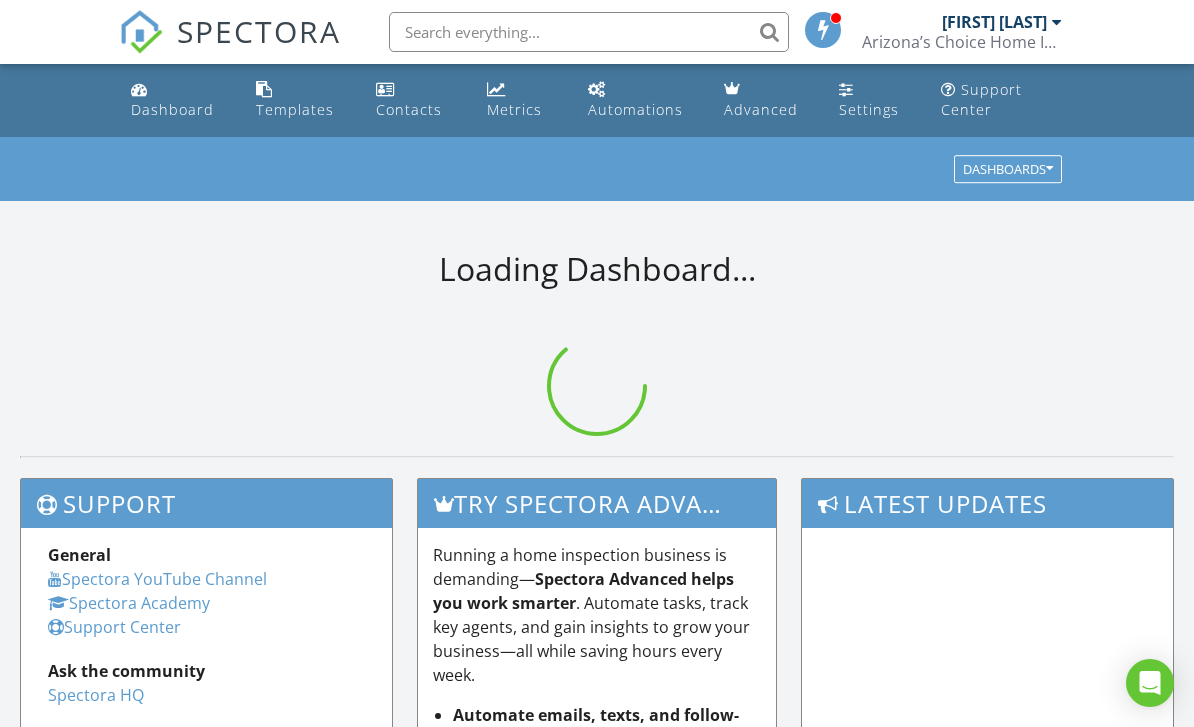 scroll, scrollTop: 0, scrollLeft: 0, axis: both 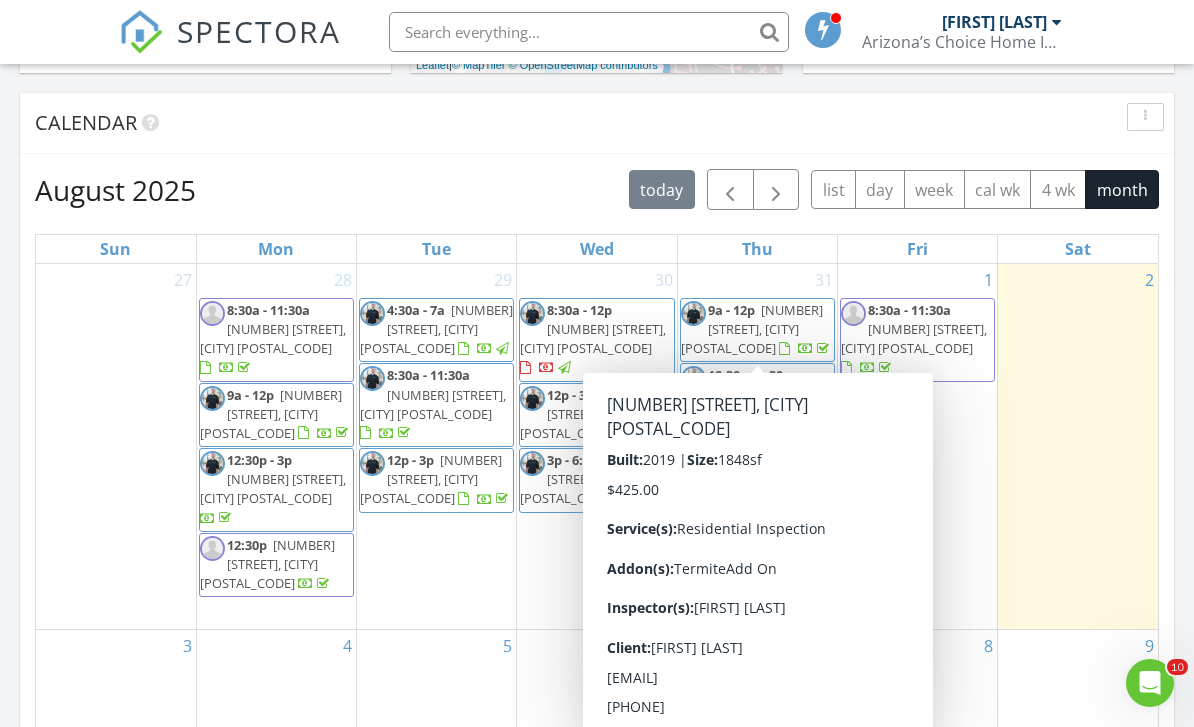 click on "[NUMBER] [STREET], [CITY] [POSTAL_CODE]" at bounding box center [752, 329] 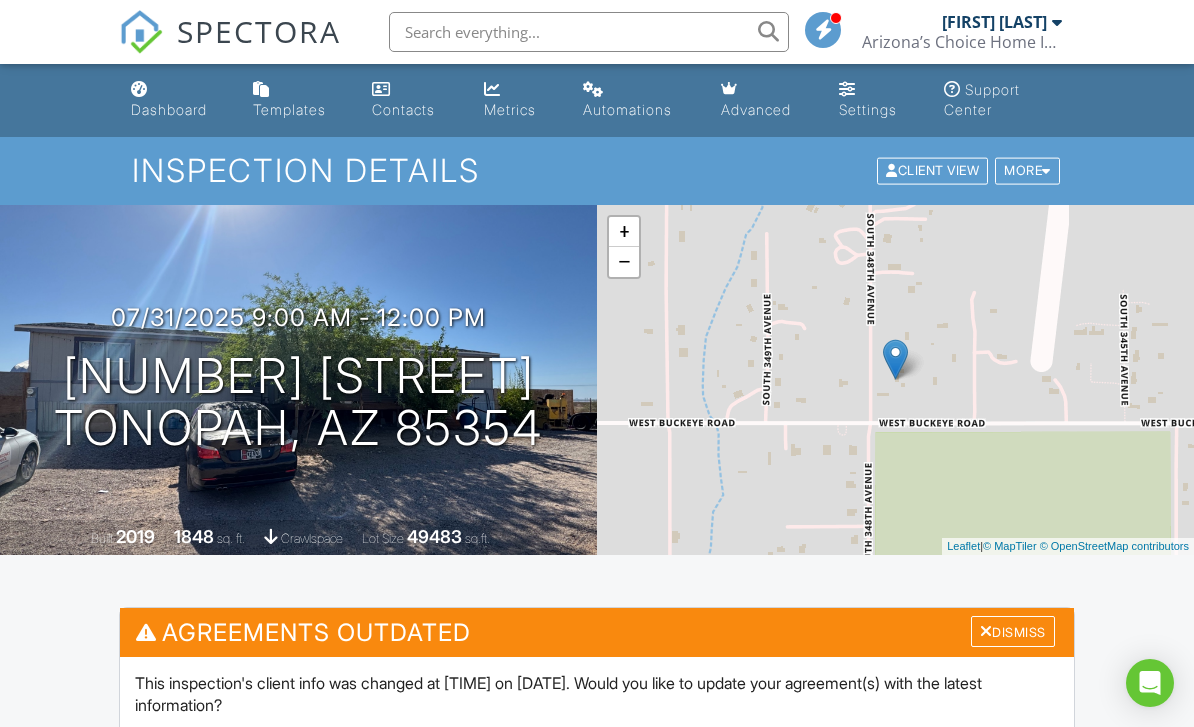 scroll, scrollTop: 0, scrollLeft: 0, axis: both 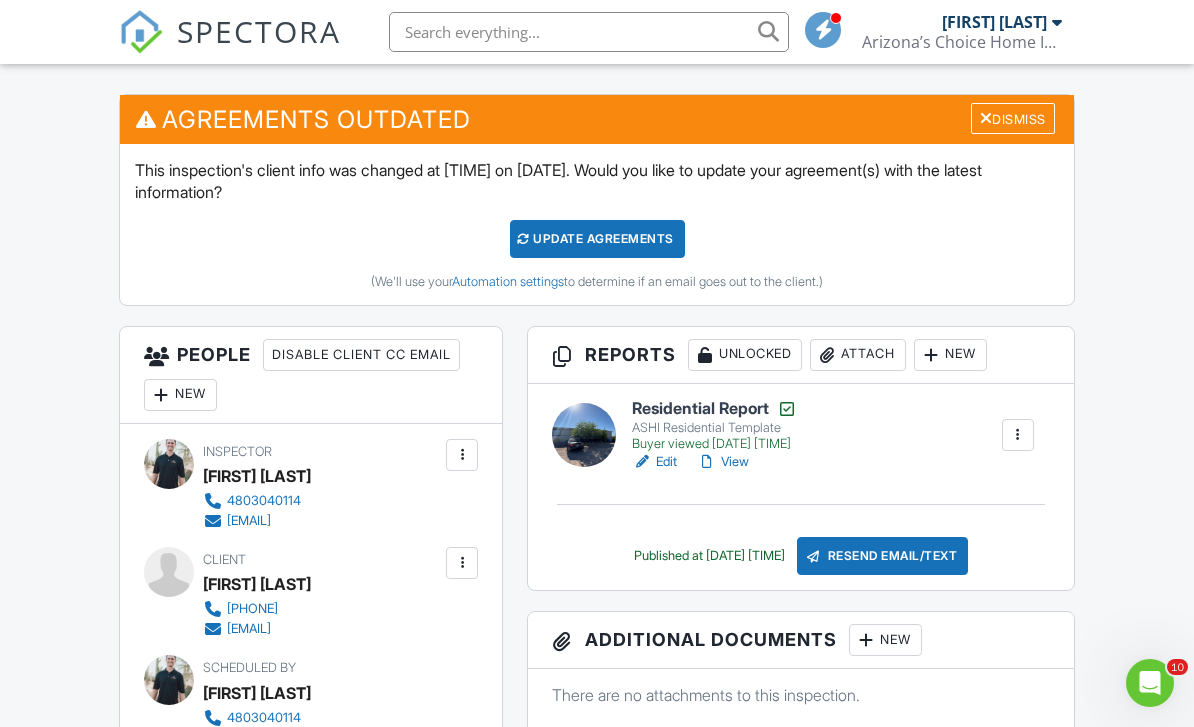 click on "View" at bounding box center [723, 462] 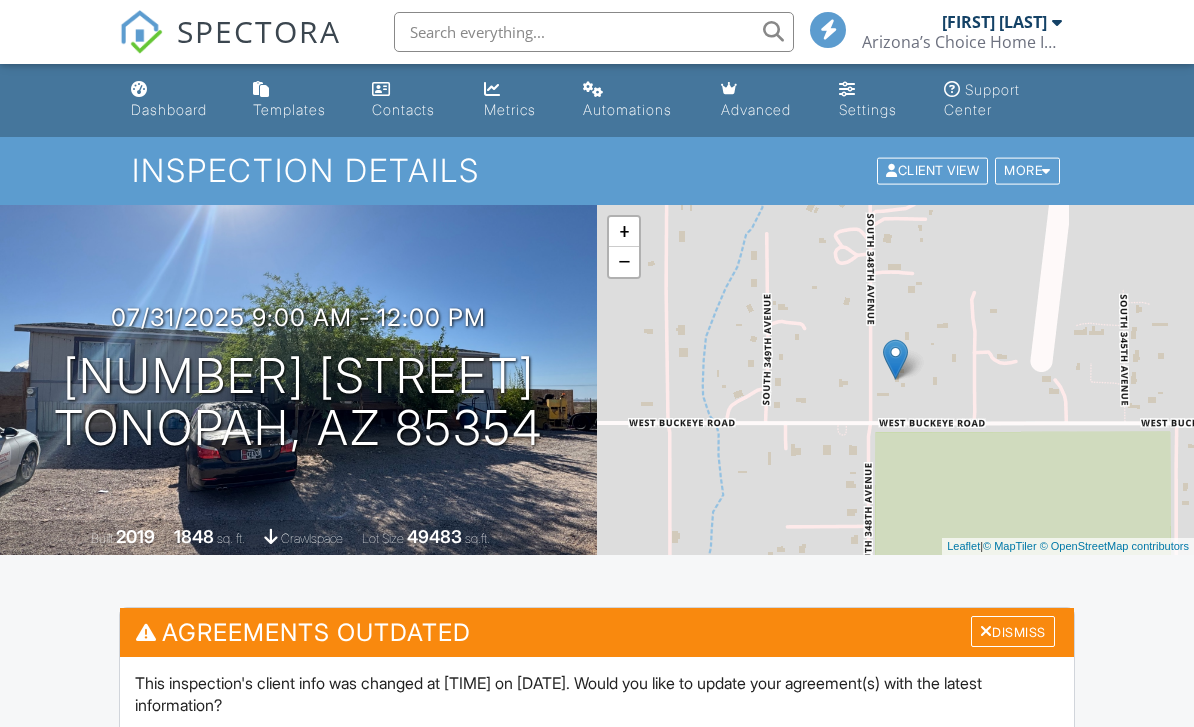 scroll, scrollTop: 0, scrollLeft: 0, axis: both 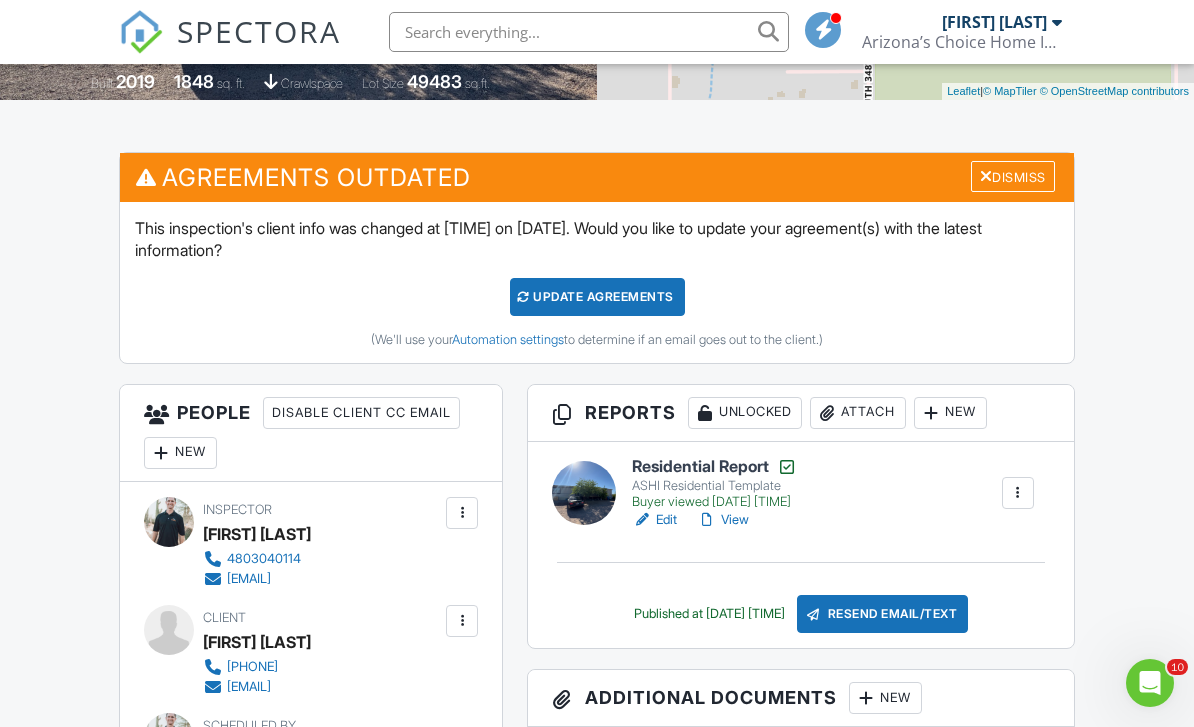 click on "View" at bounding box center (723, 520) 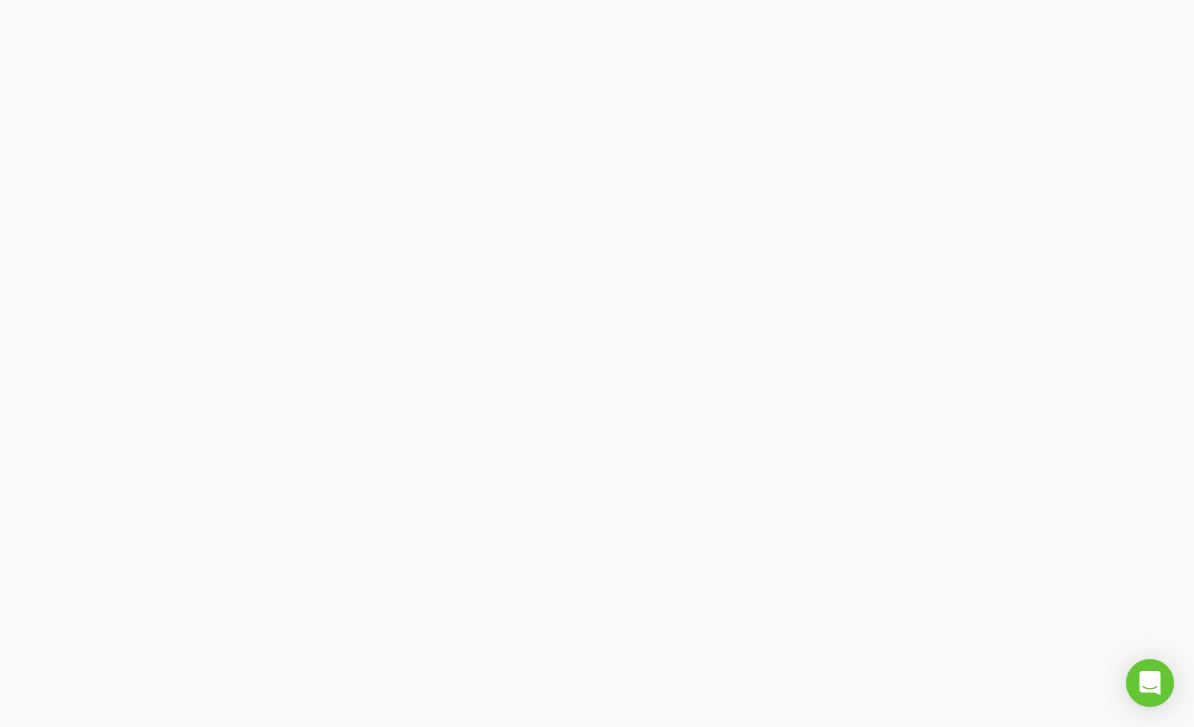 scroll, scrollTop: 0, scrollLeft: 0, axis: both 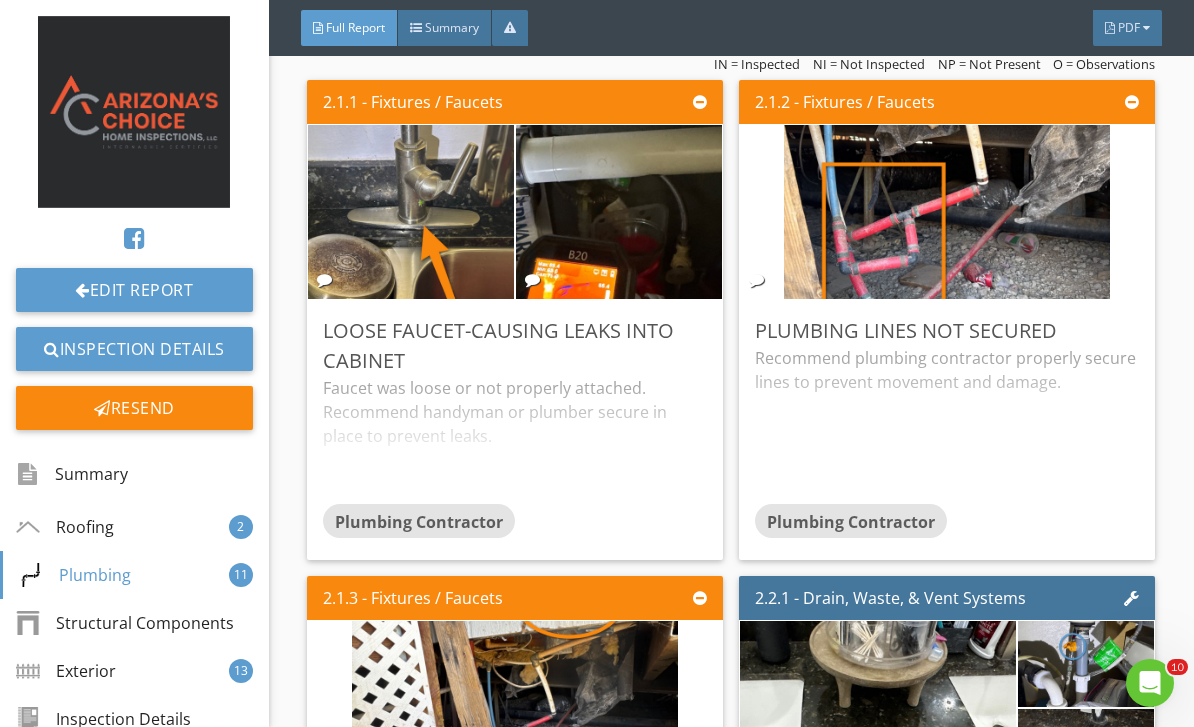 click at bounding box center (619, 212) 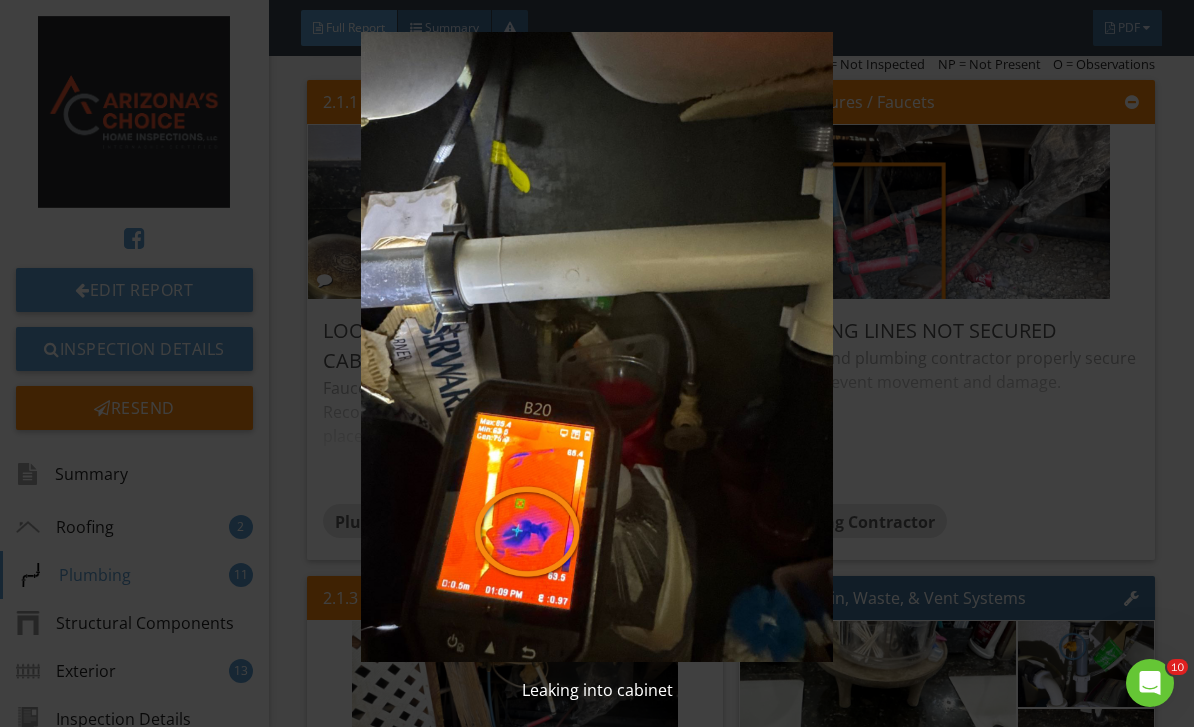 click at bounding box center (597, 347) 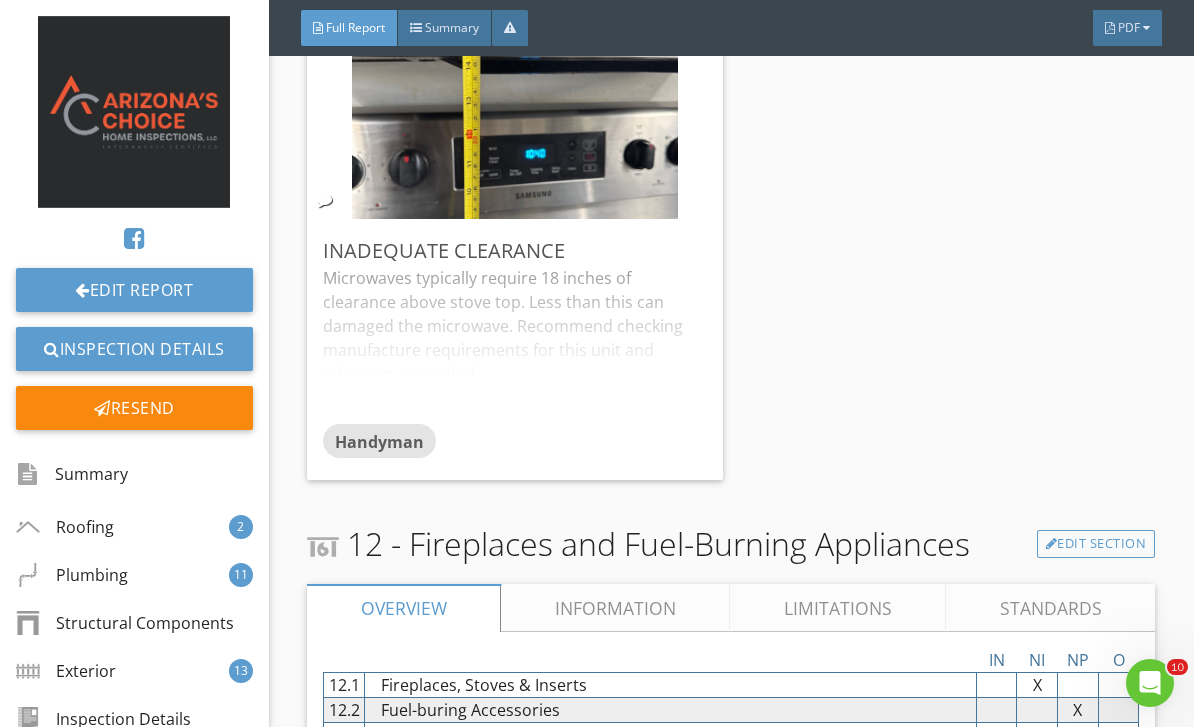 scroll, scrollTop: 21165, scrollLeft: 0, axis: vertical 